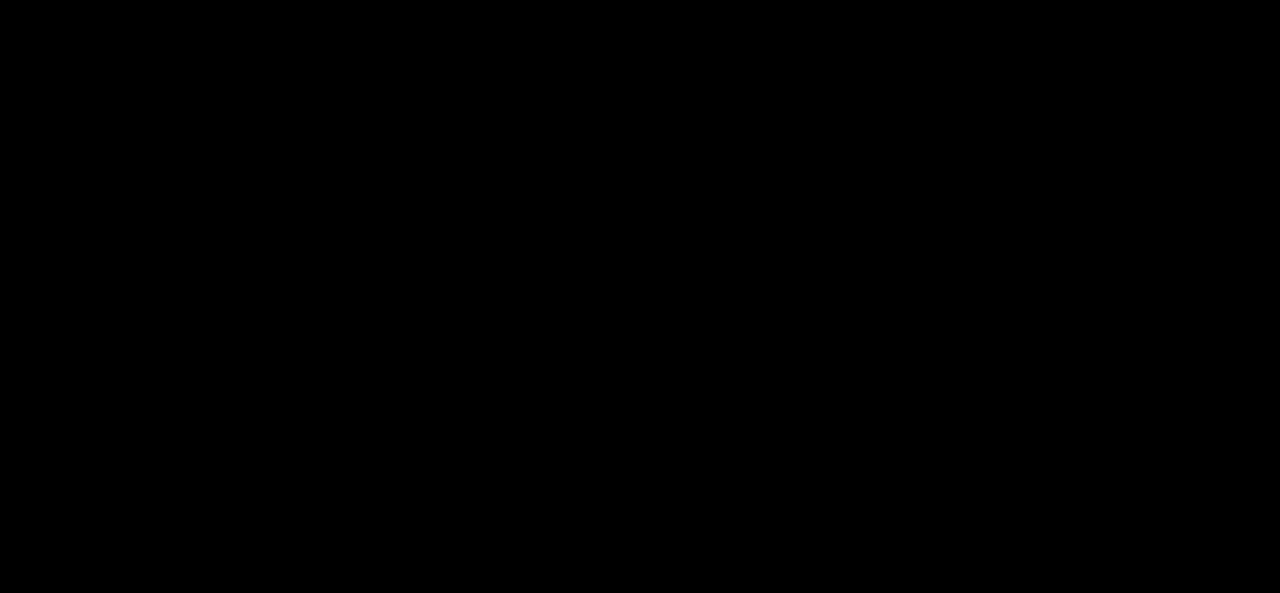 scroll, scrollTop: 0, scrollLeft: 0, axis: both 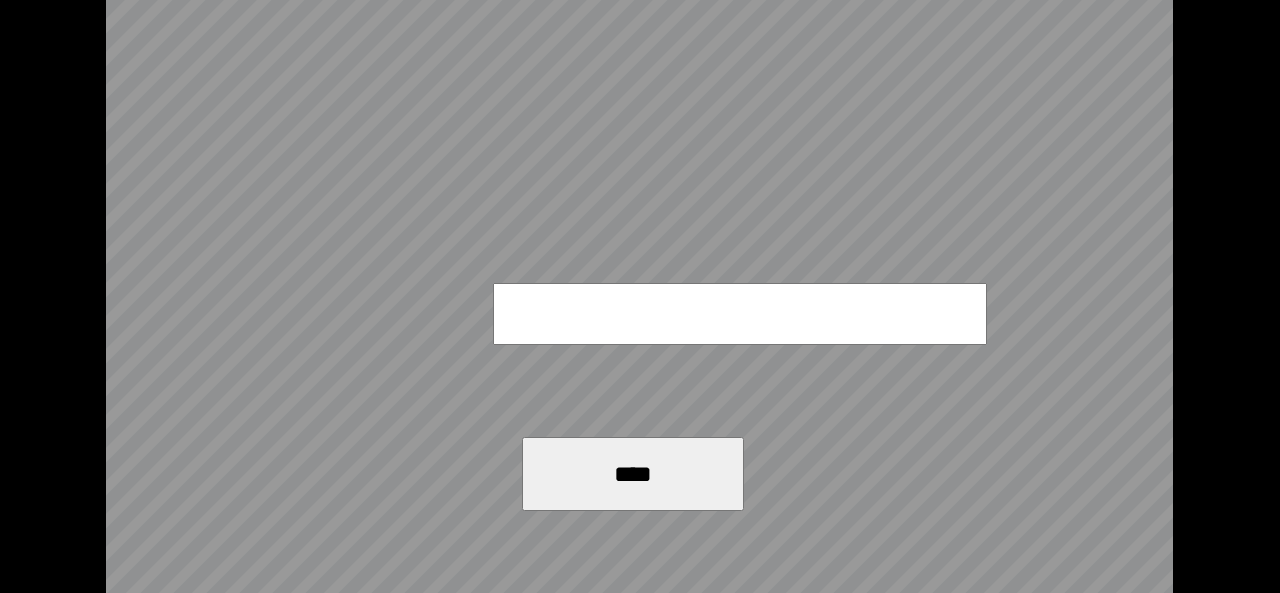click on "****" at bounding box center [639, 296] 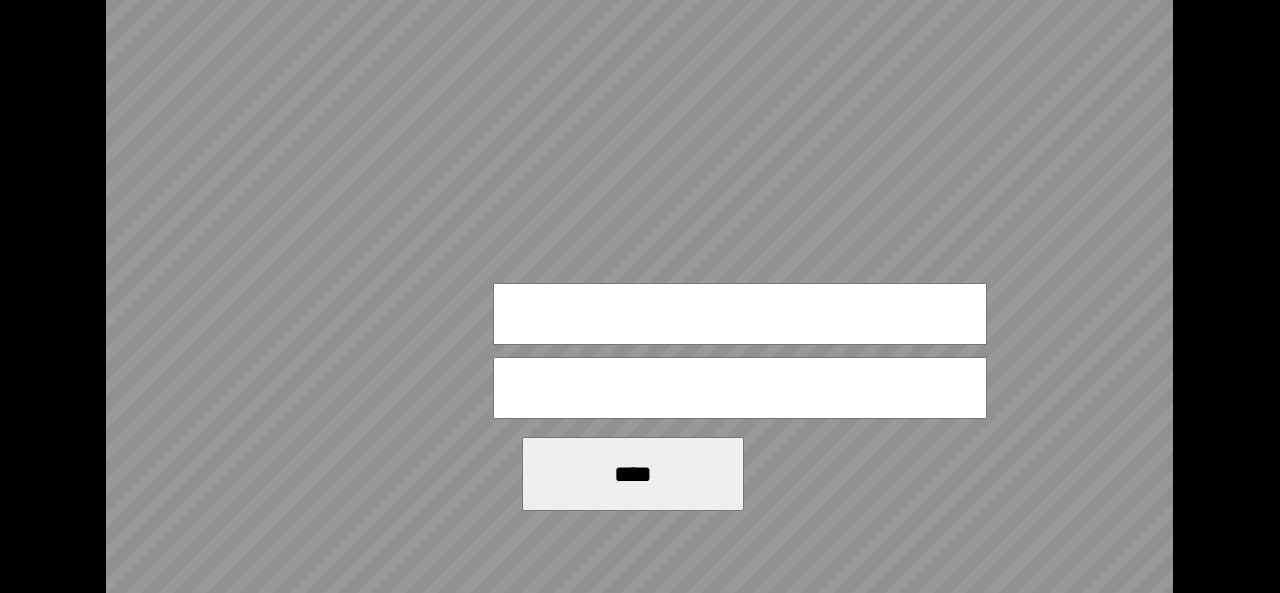 click at bounding box center [740, 314] 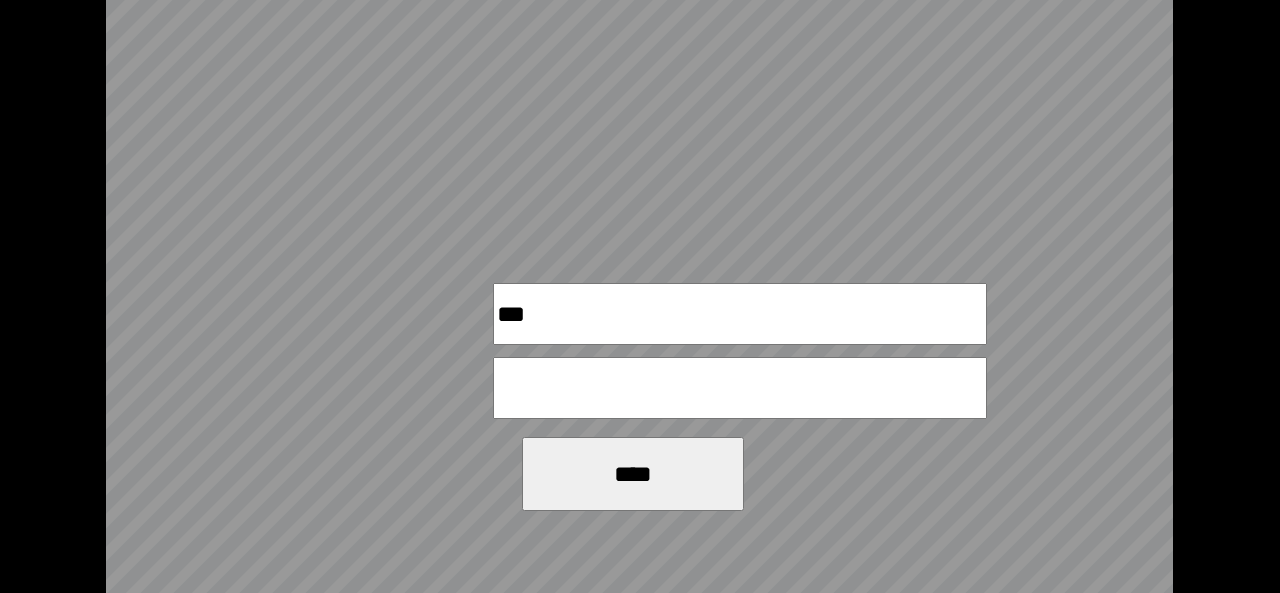 type on "***" 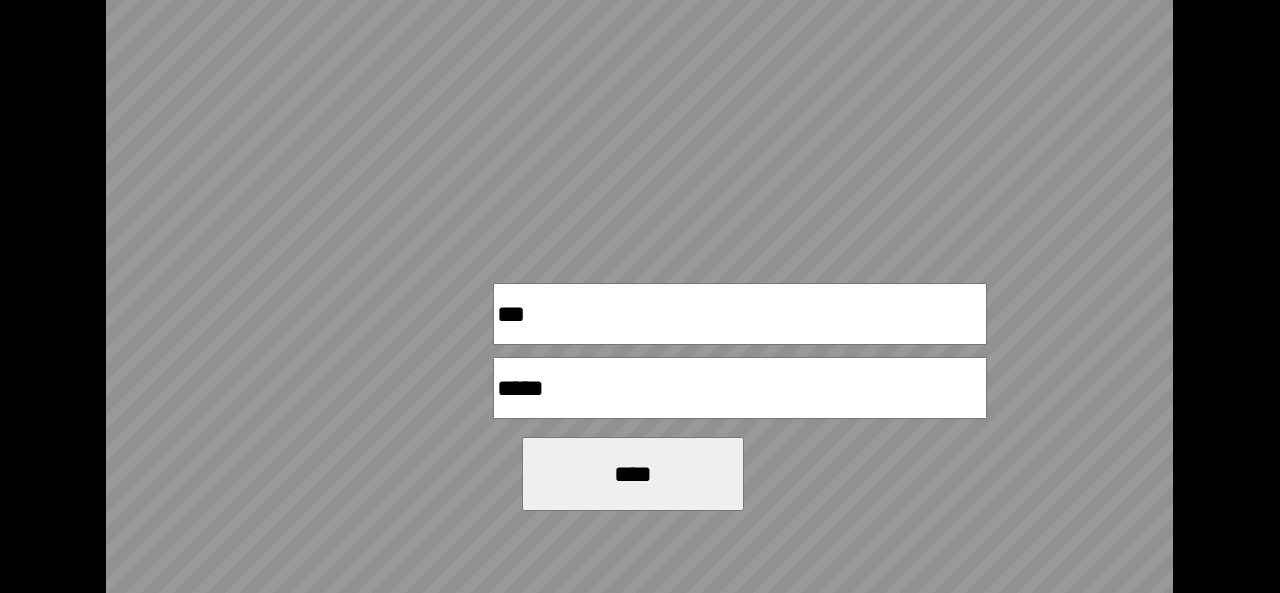 type on "*****" 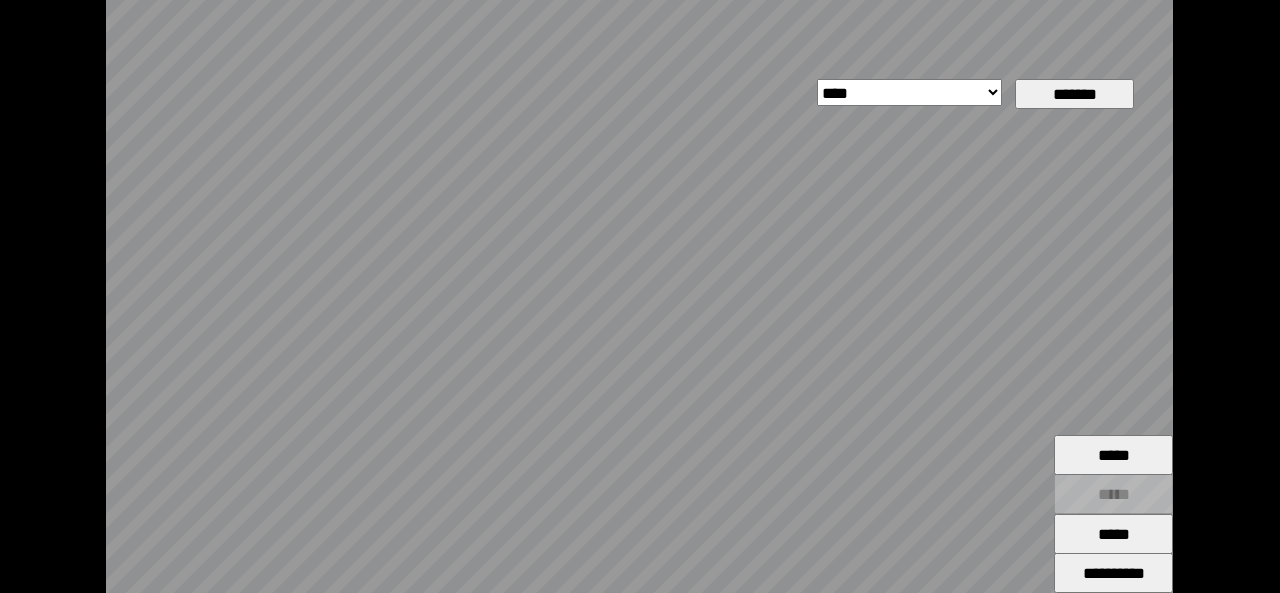 drag, startPoint x: 628, startPoint y: 413, endPoint x: 616, endPoint y: 266, distance: 147.48898 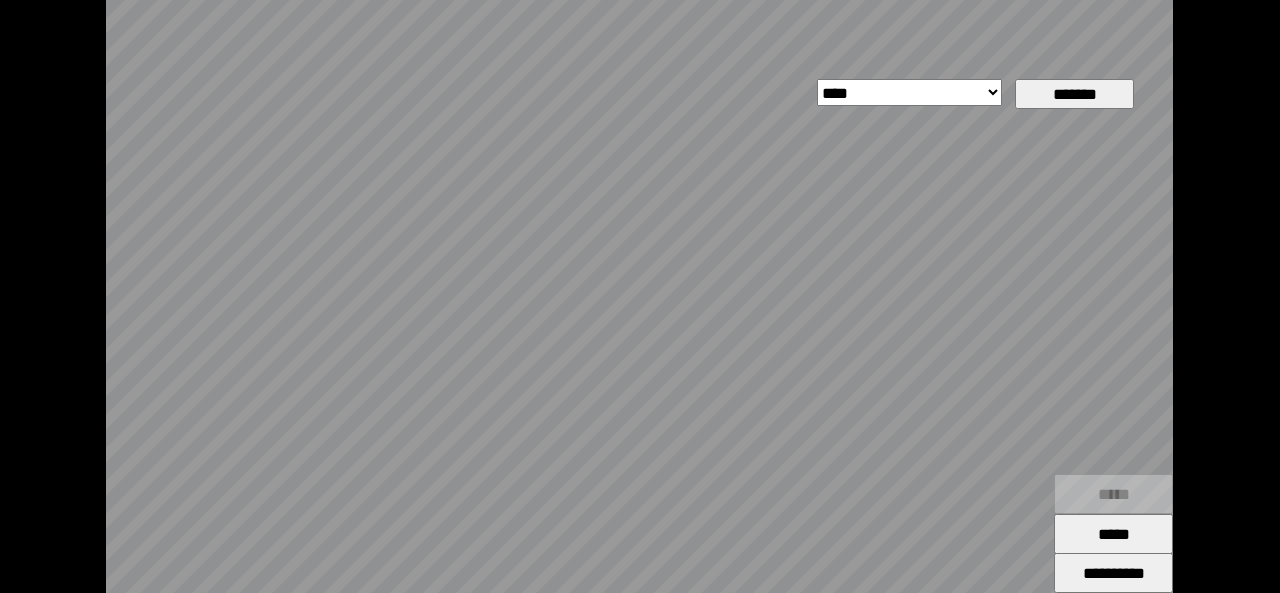 type on "*****" 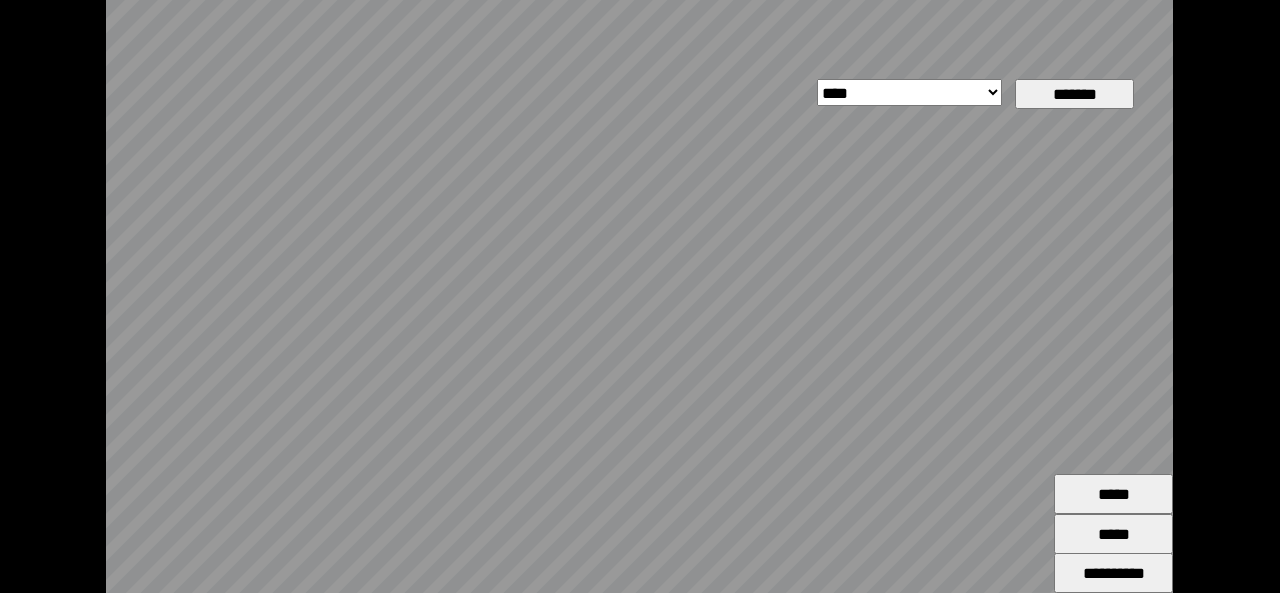drag, startPoint x: 556, startPoint y: 459, endPoint x: 652, endPoint y: 345, distance: 149.03691 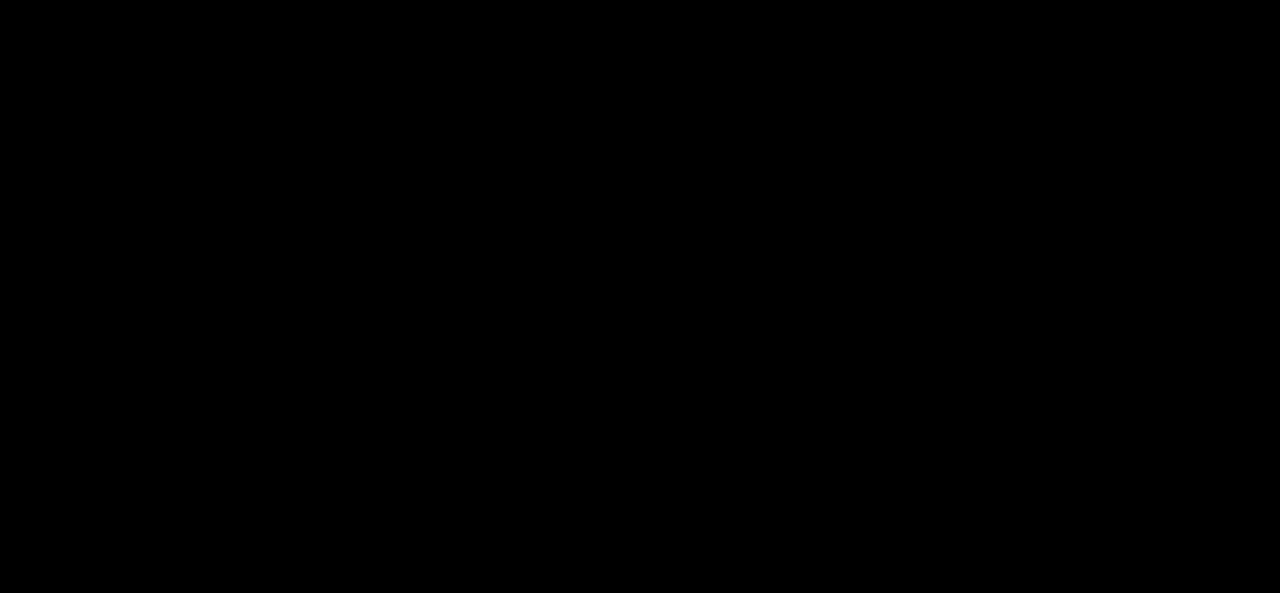 scroll, scrollTop: 0, scrollLeft: 0, axis: both 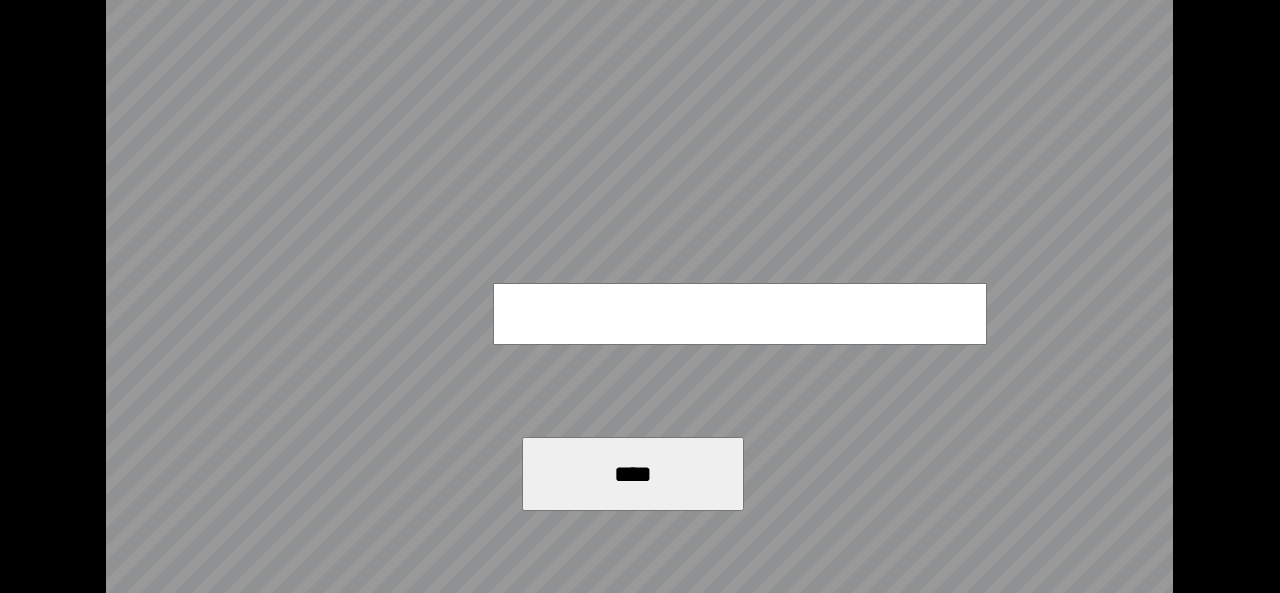 click on "****" at bounding box center [639, 296] 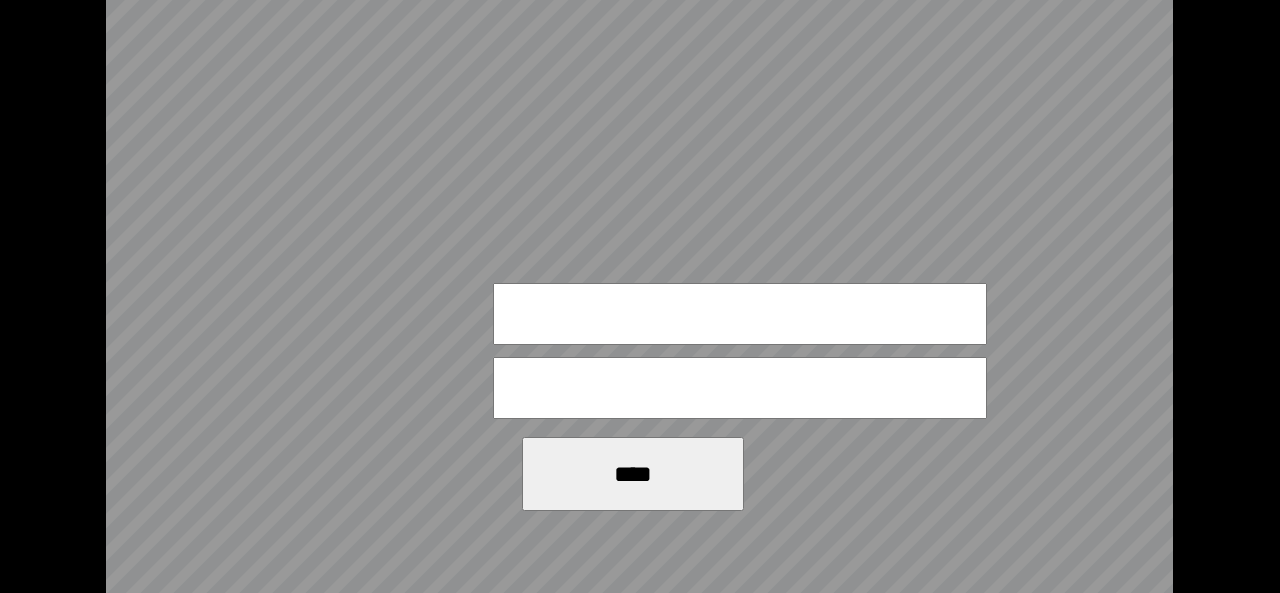 click at bounding box center [740, 314] 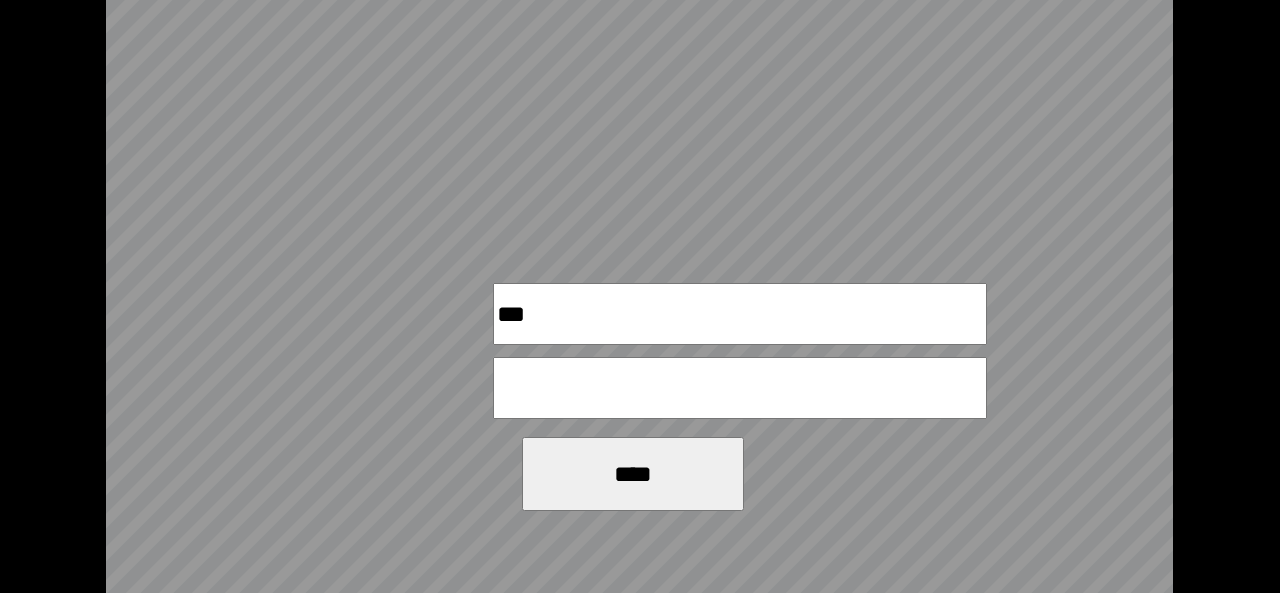 type on "***" 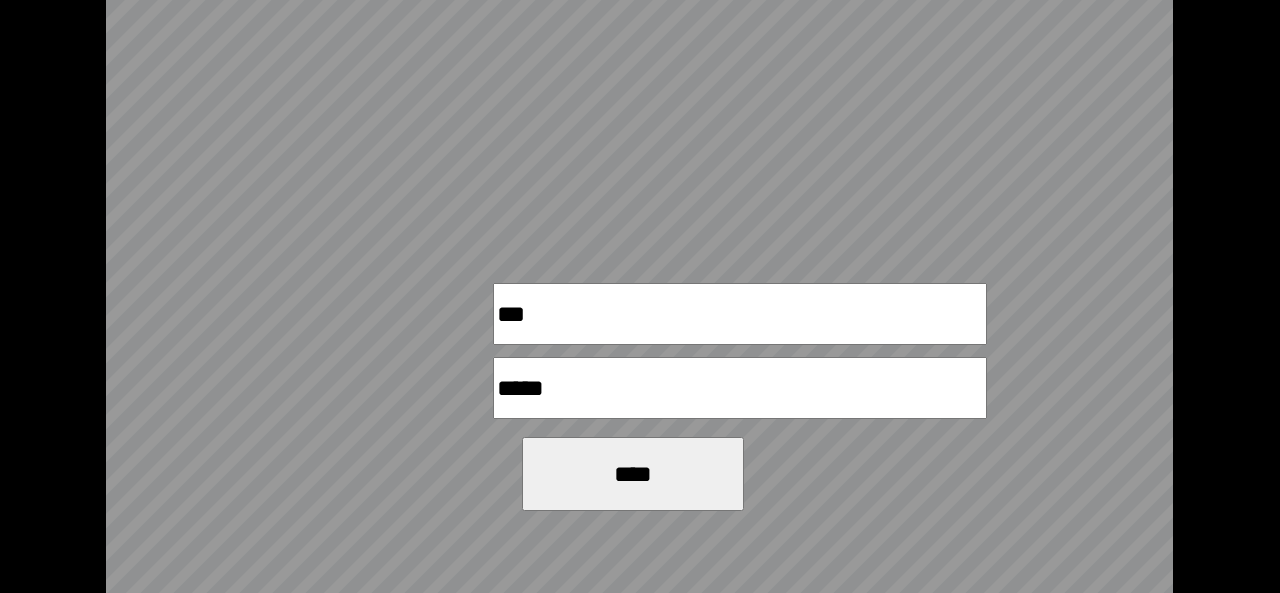 type on "*****" 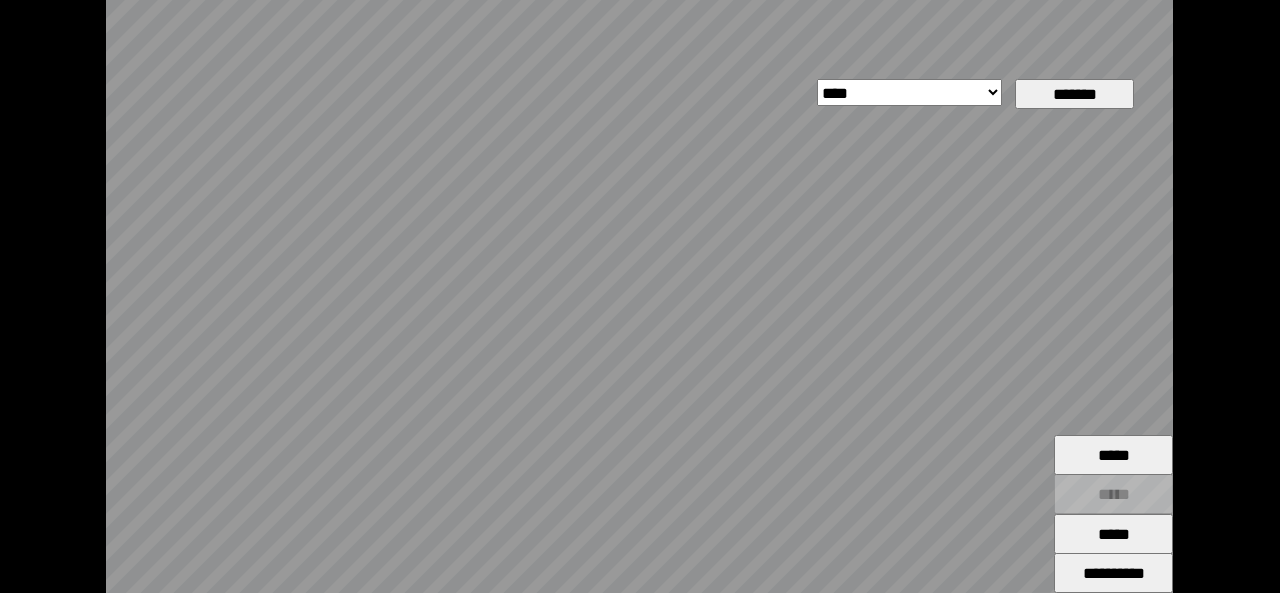 drag, startPoint x: 628, startPoint y: 331, endPoint x: 624, endPoint y: 259, distance: 72.11102 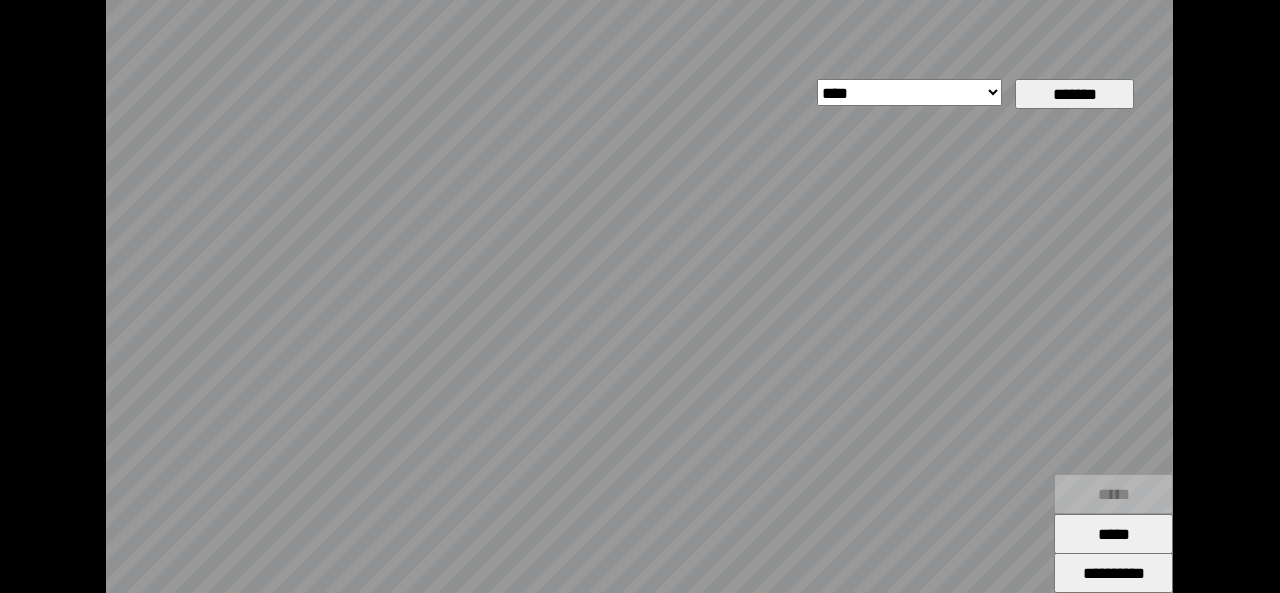 type on "*****" 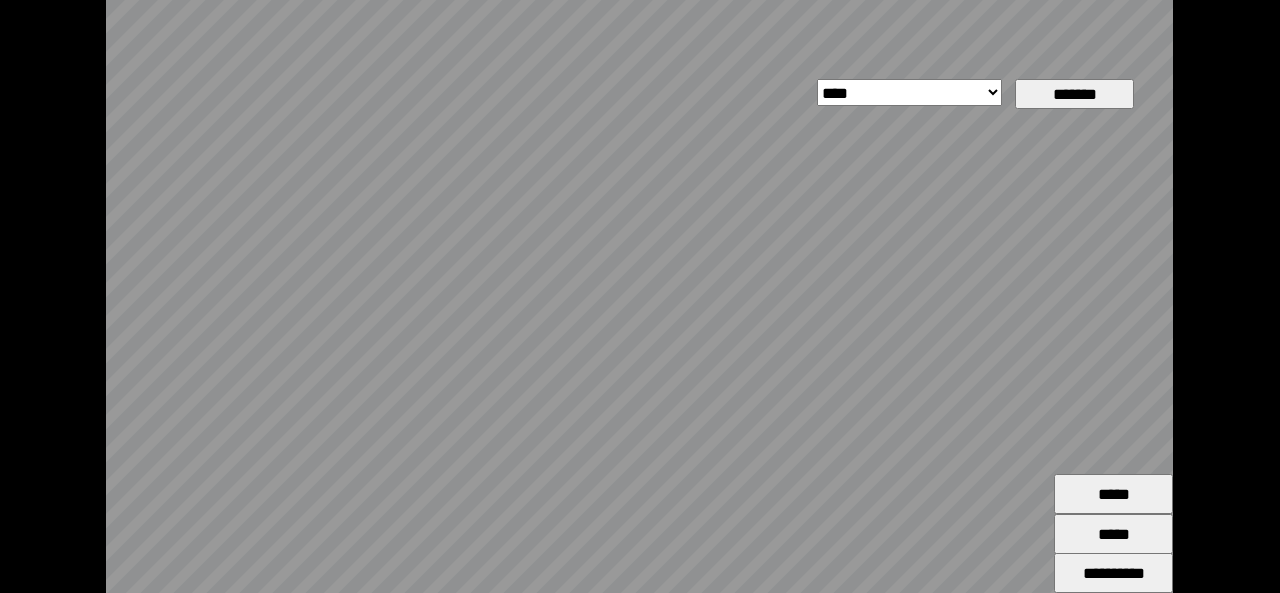 drag, startPoint x: 684, startPoint y: 440, endPoint x: 712, endPoint y: 335, distance: 108.66922 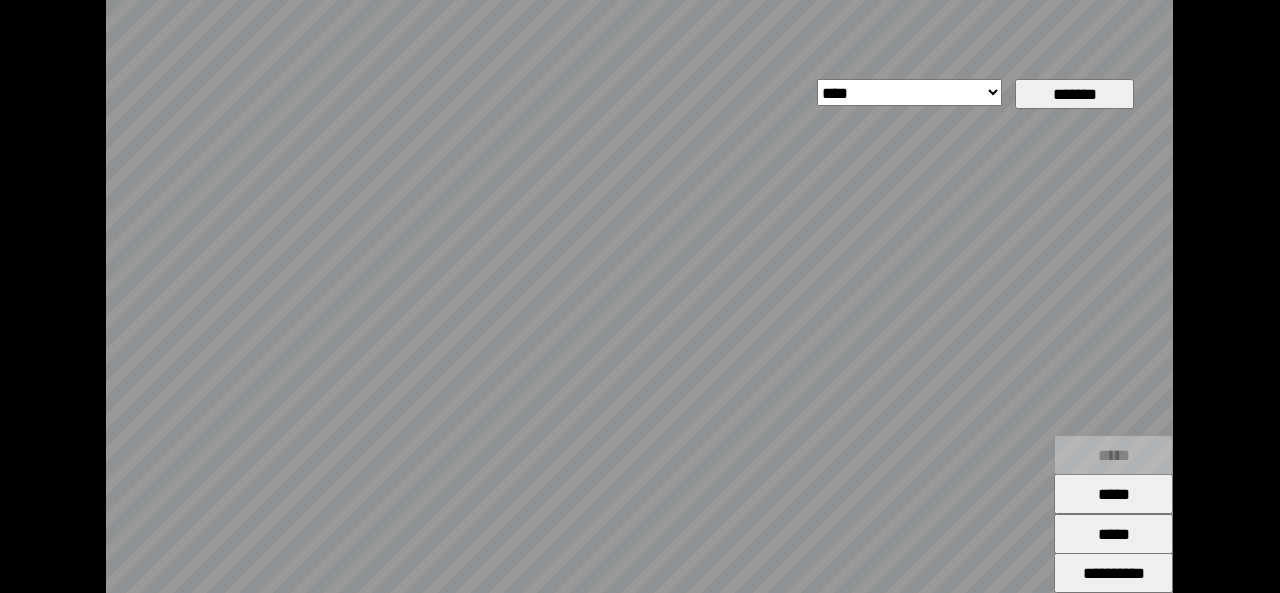 click on "*****" at bounding box center (1113, 494) 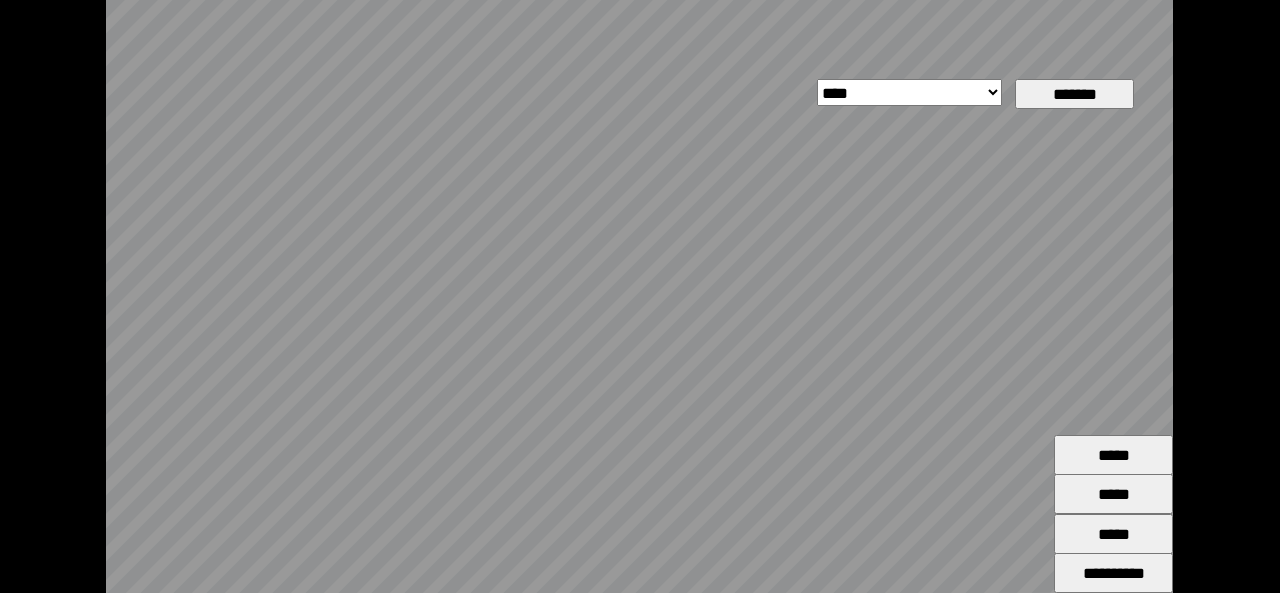 click on "*****" at bounding box center [1113, 455] 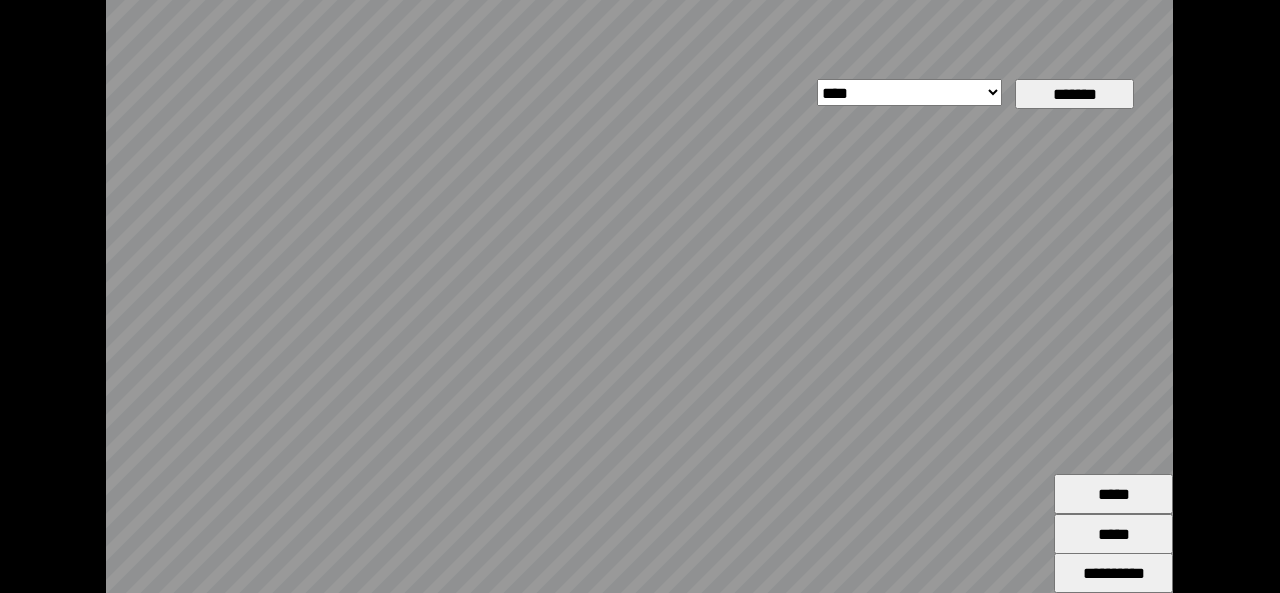 drag, startPoint x: 698, startPoint y: 403, endPoint x: 689, endPoint y: 446, distance: 43.931767 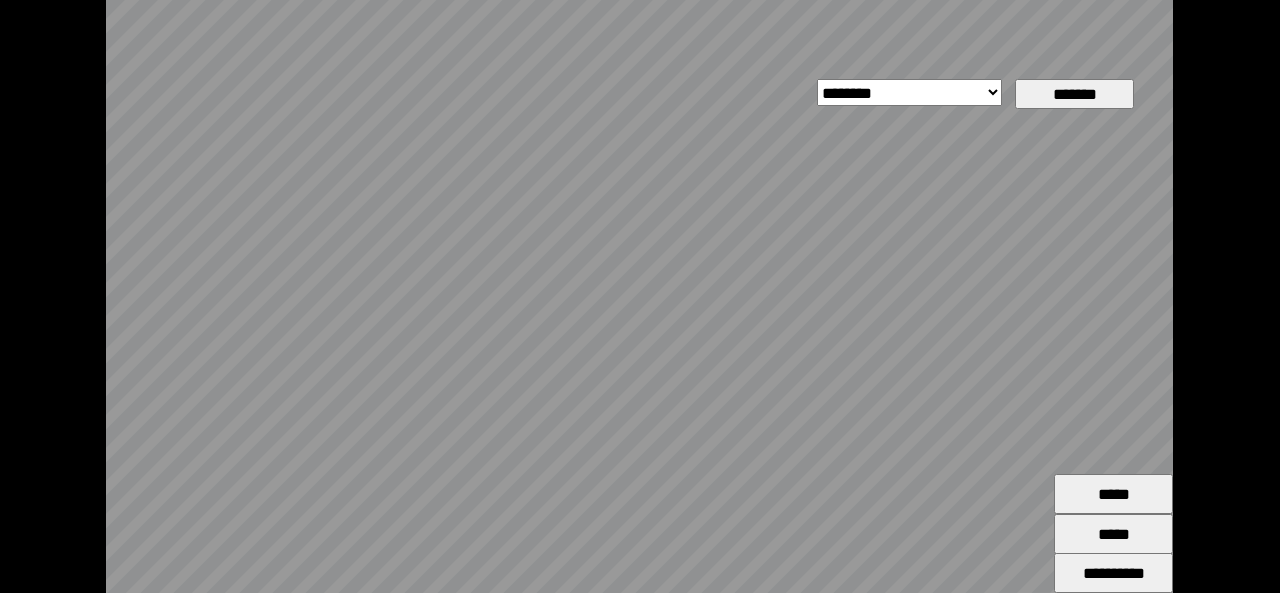 click on "*******" at bounding box center [1074, 94] 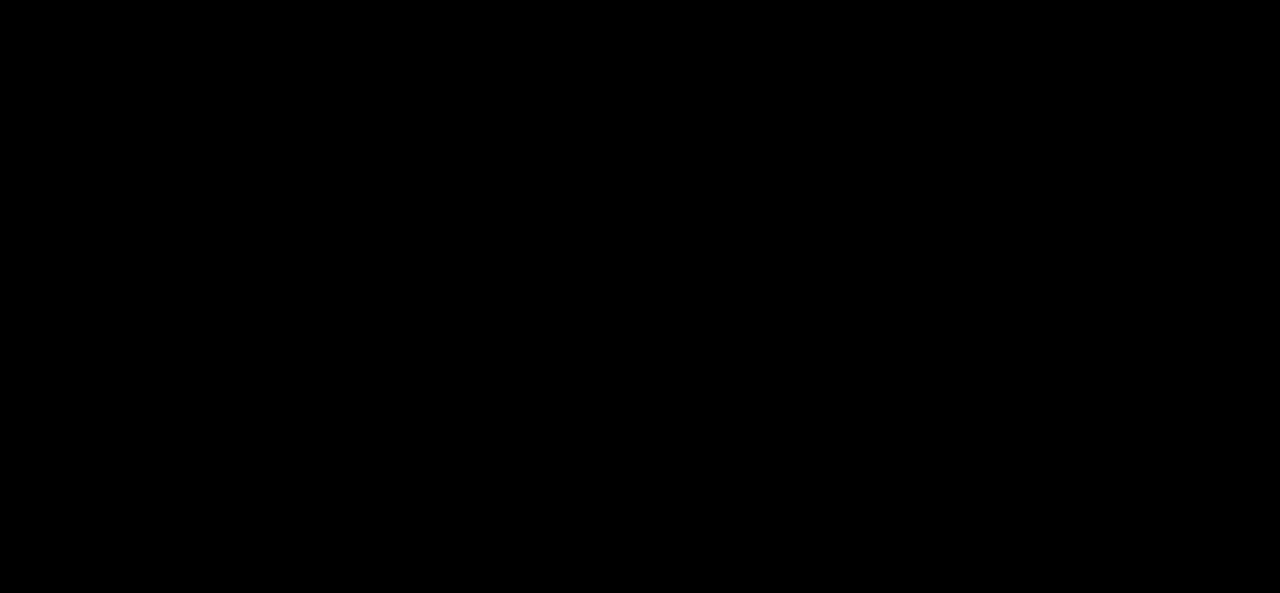 scroll, scrollTop: 0, scrollLeft: 0, axis: both 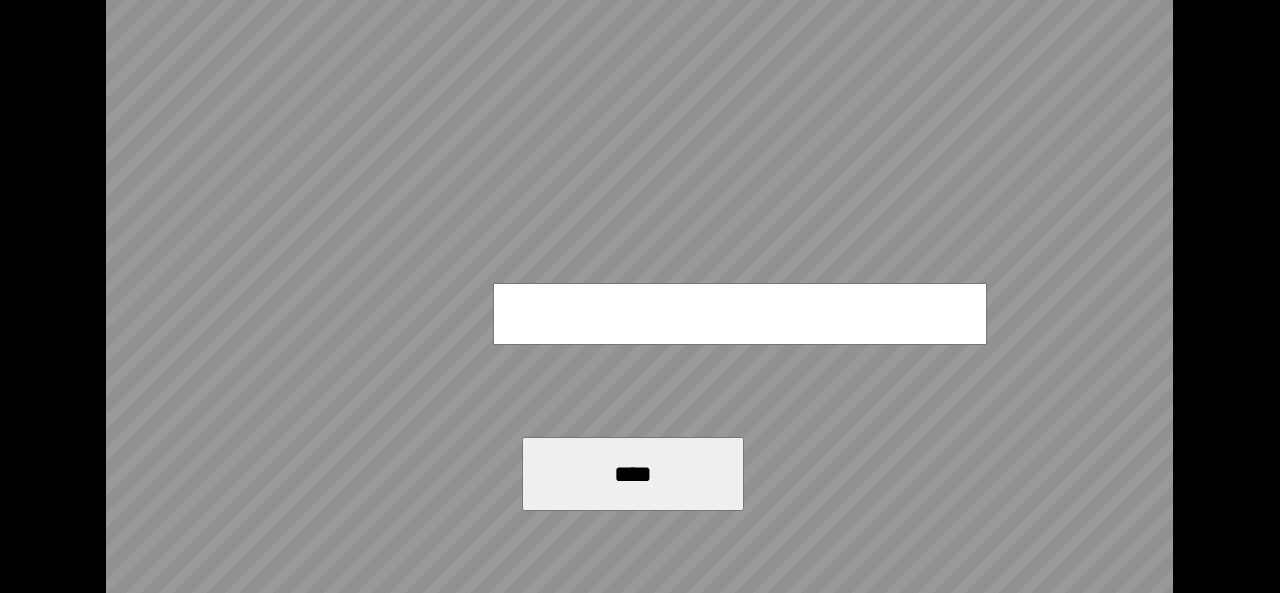 click on "****" at bounding box center (639, 296) 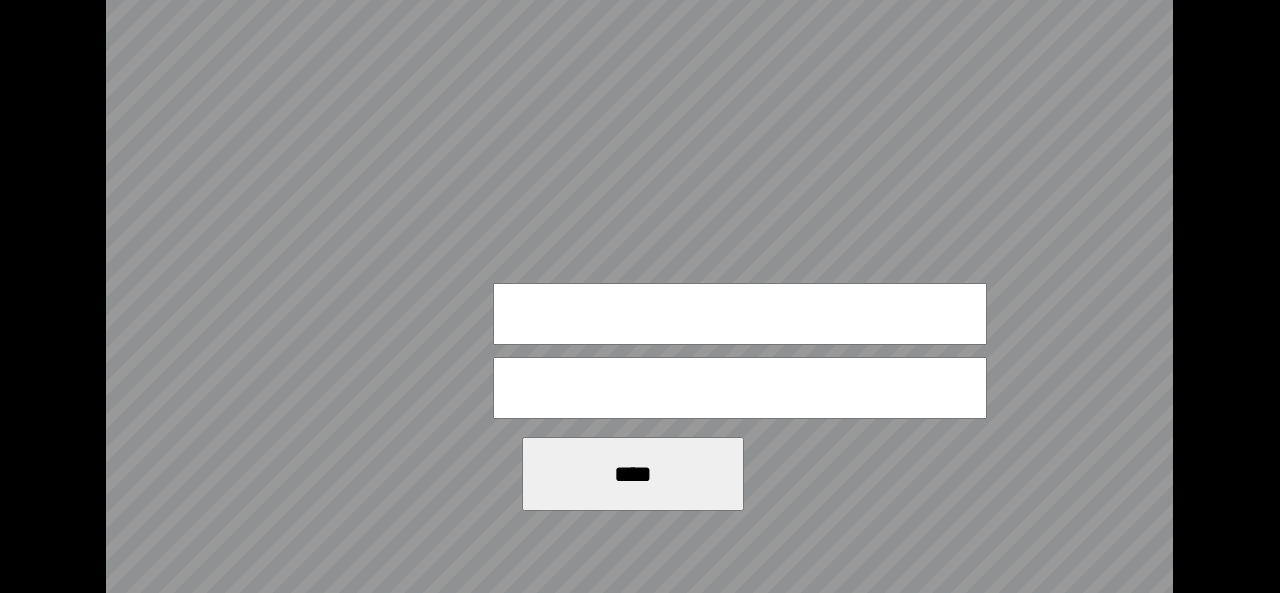 click at bounding box center [740, 314] 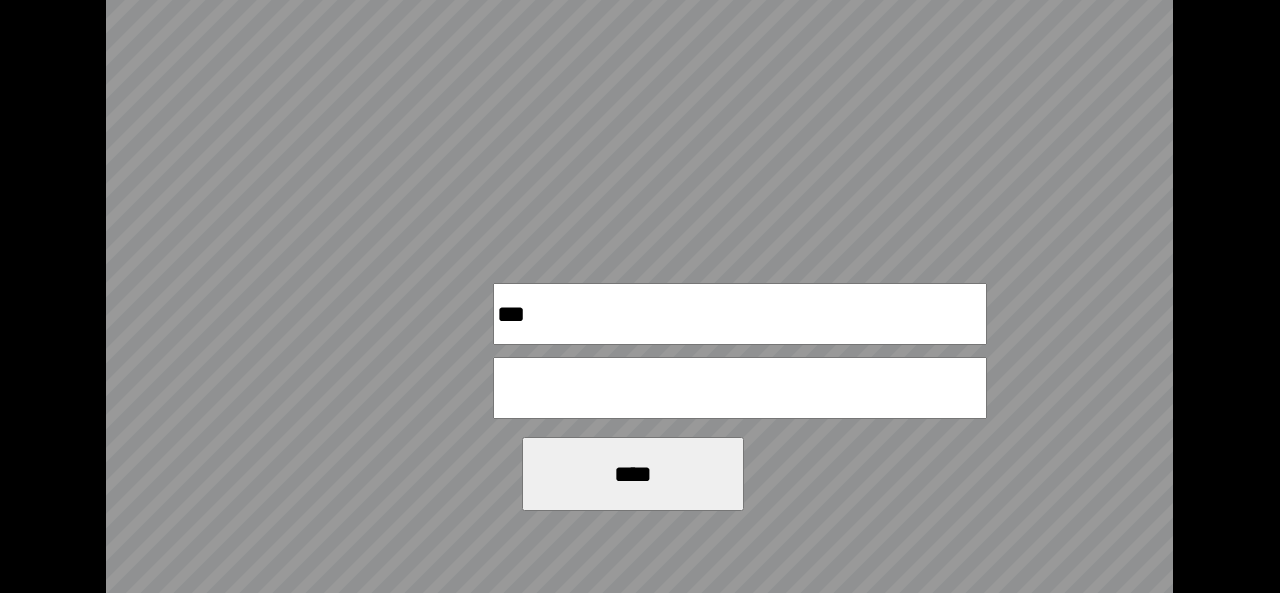 type on "***" 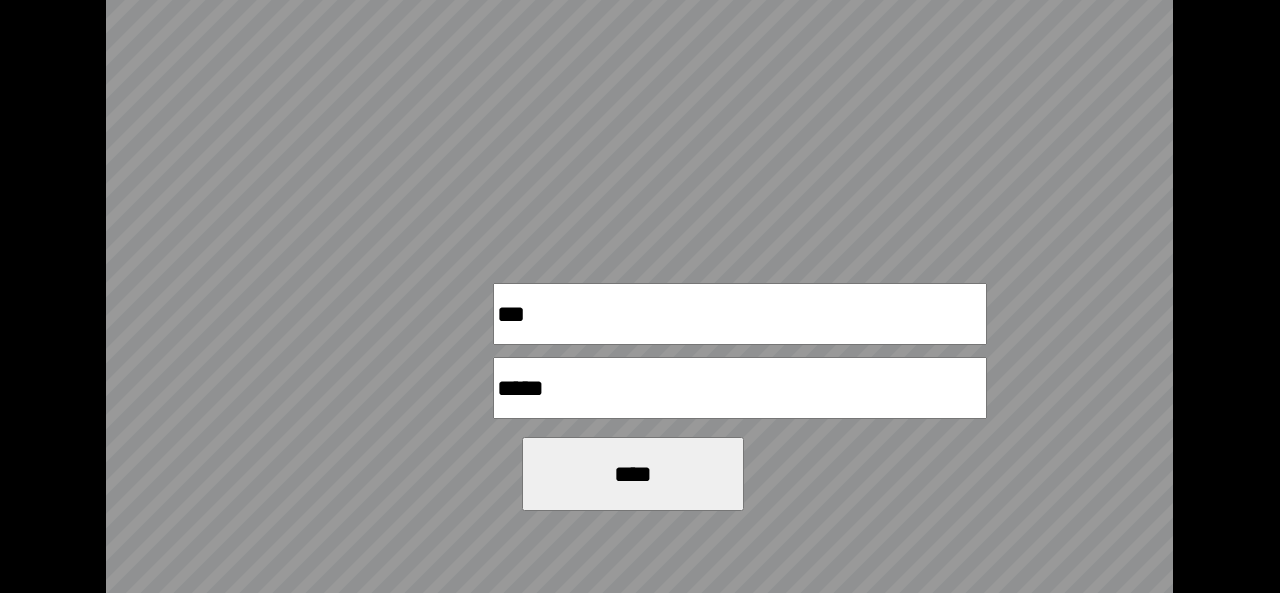 type on "*****" 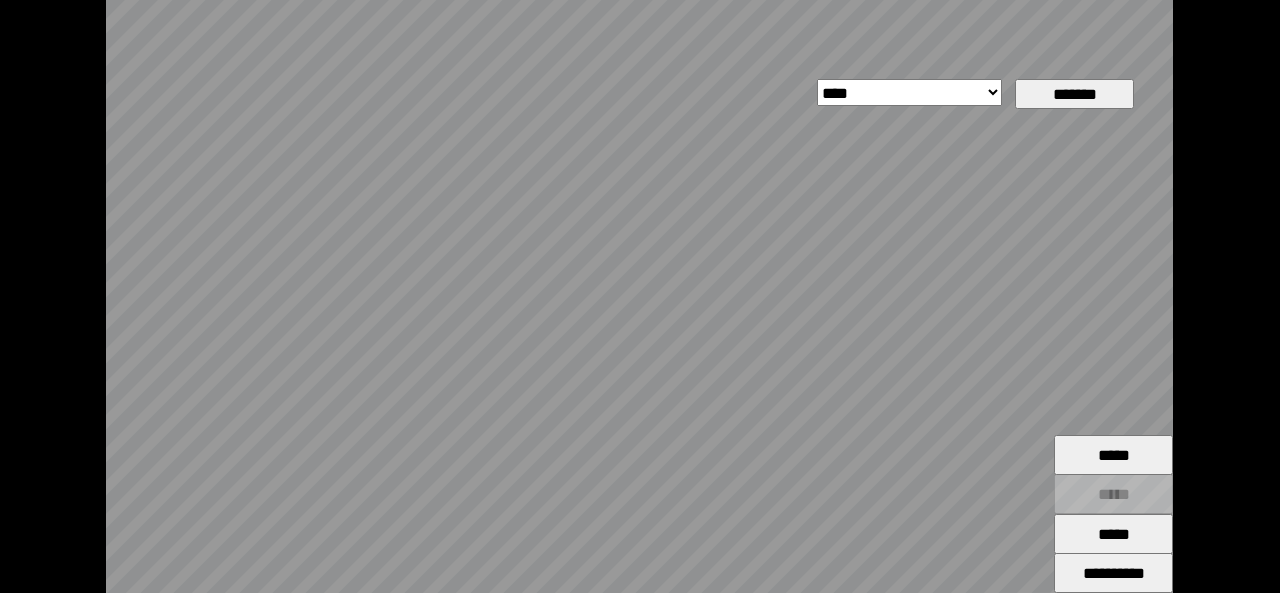 click on "[CARD]" at bounding box center (639, 296) 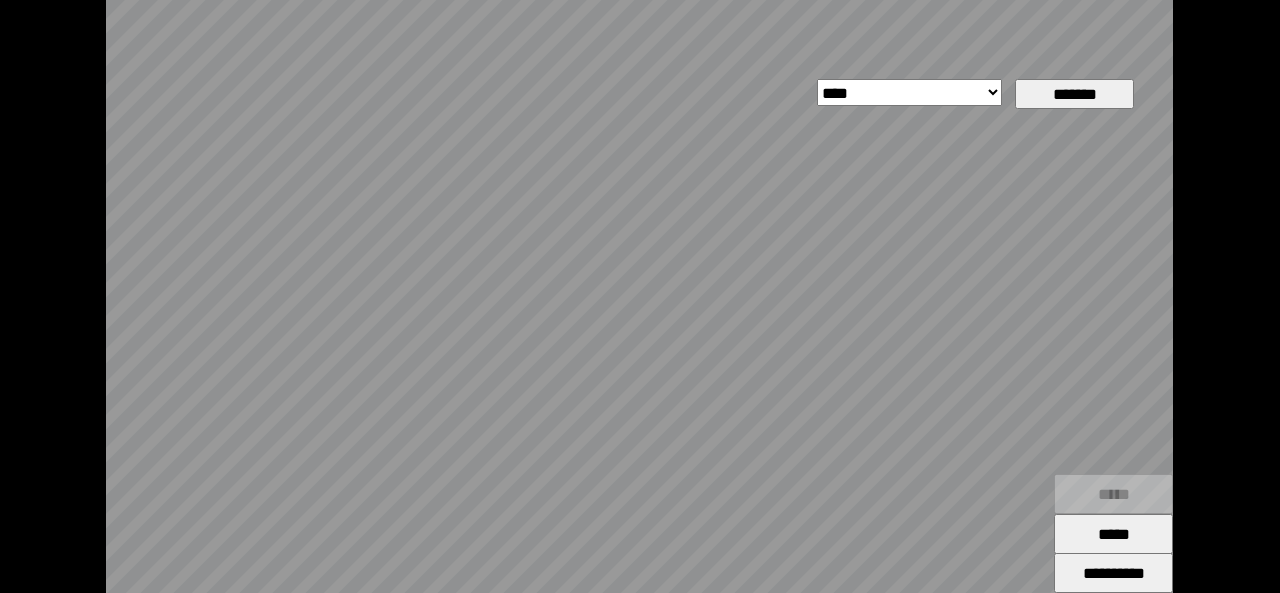 type on "*****" 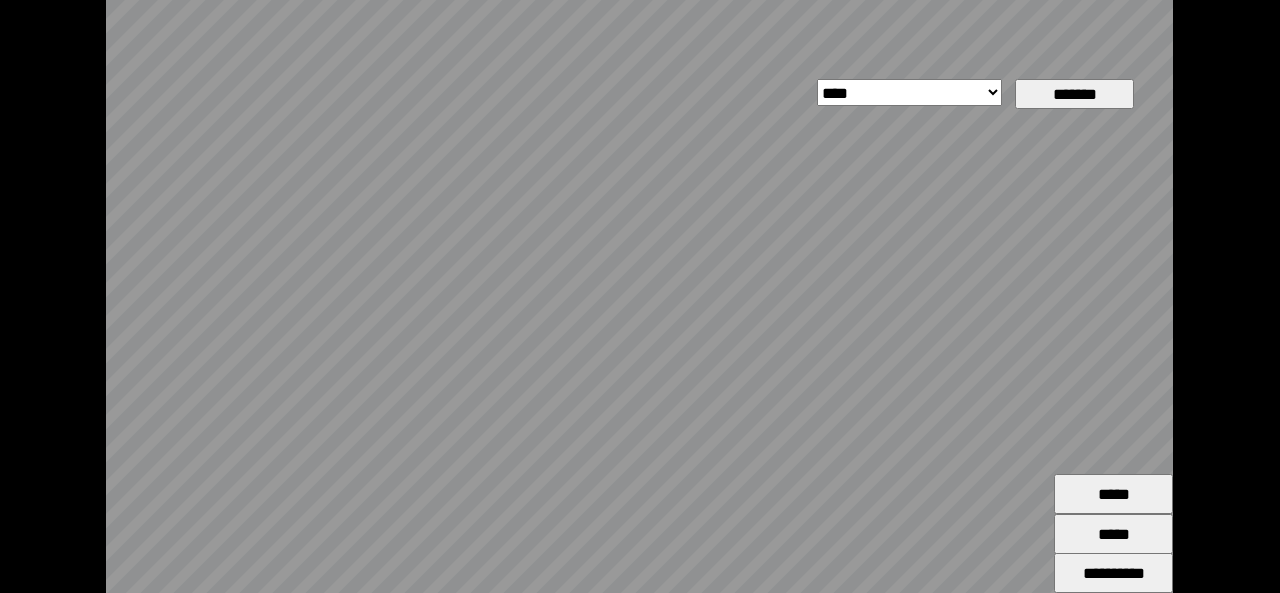 drag, startPoint x: 500, startPoint y: 323, endPoint x: 506, endPoint y: 221, distance: 102.176315 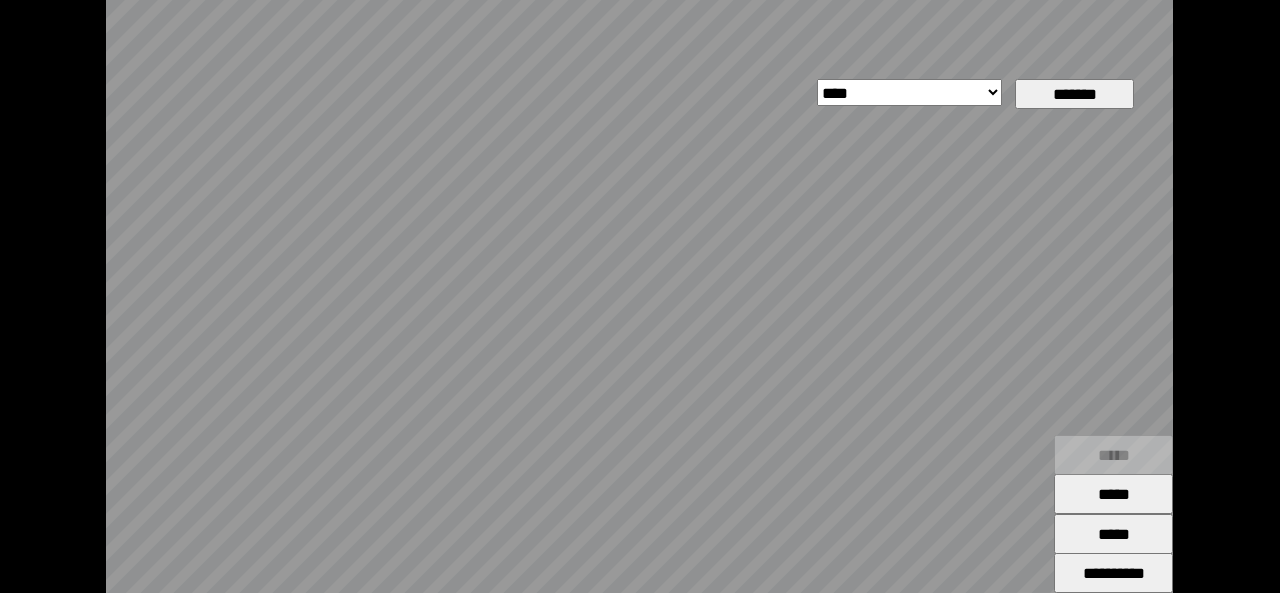 click on "*****" at bounding box center (1113, 494) 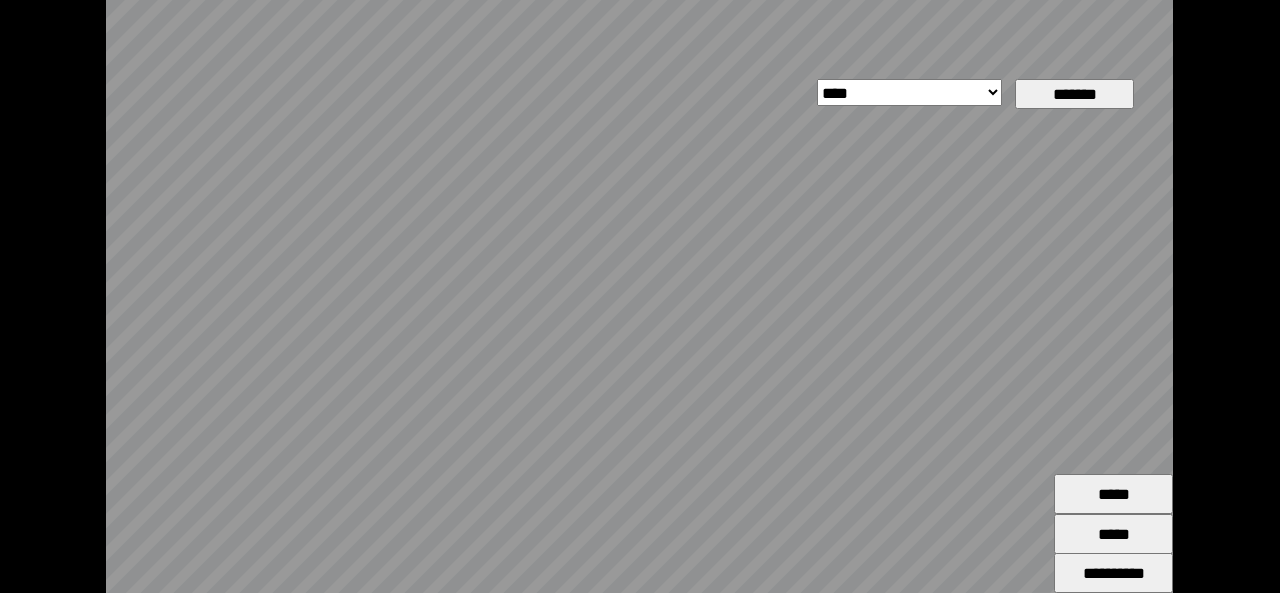 drag, startPoint x: 896, startPoint y: 386, endPoint x: 716, endPoint y: 373, distance: 180.46883 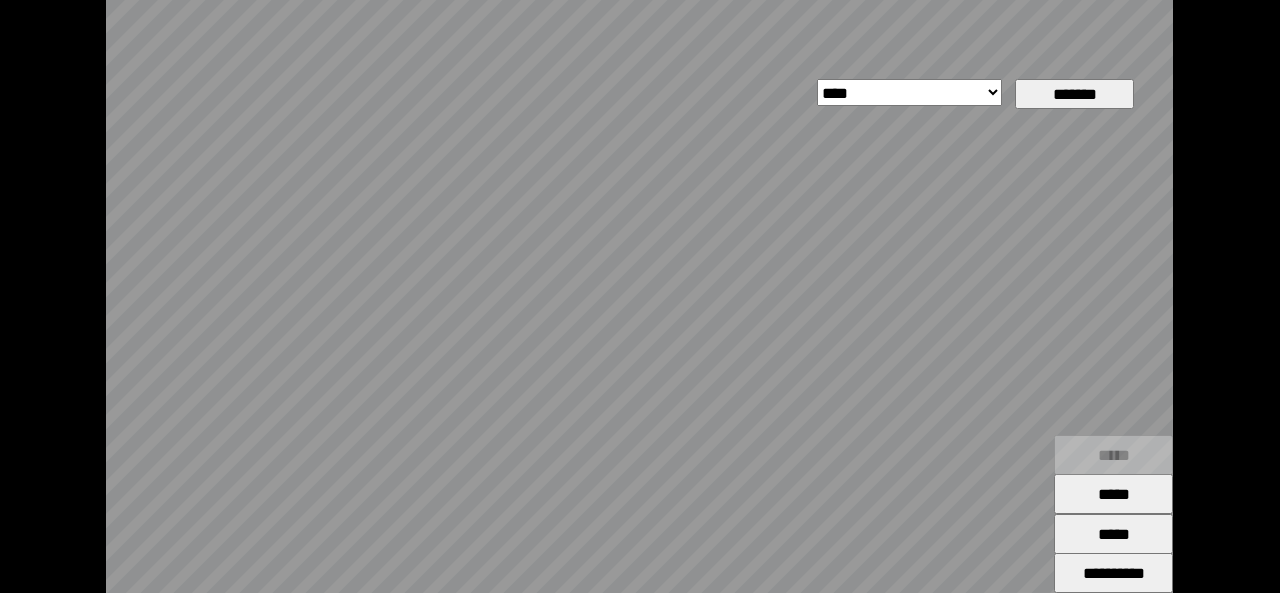 click on "*****" at bounding box center (1113, 494) 